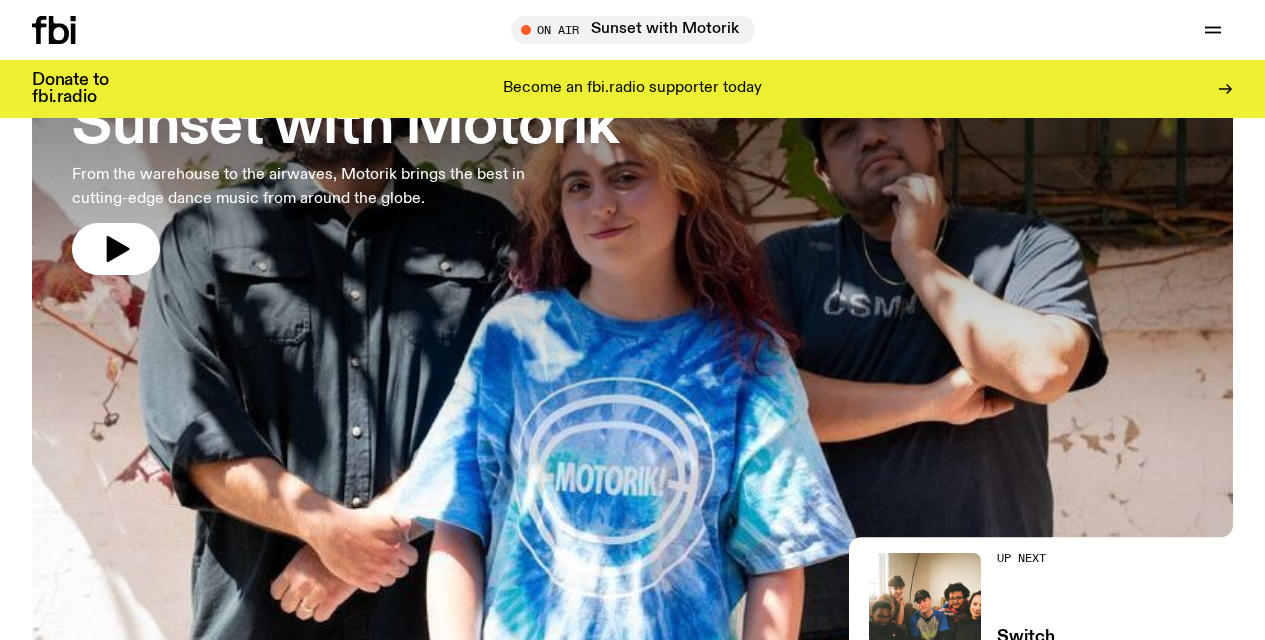 scroll, scrollTop: 380, scrollLeft: 0, axis: vertical 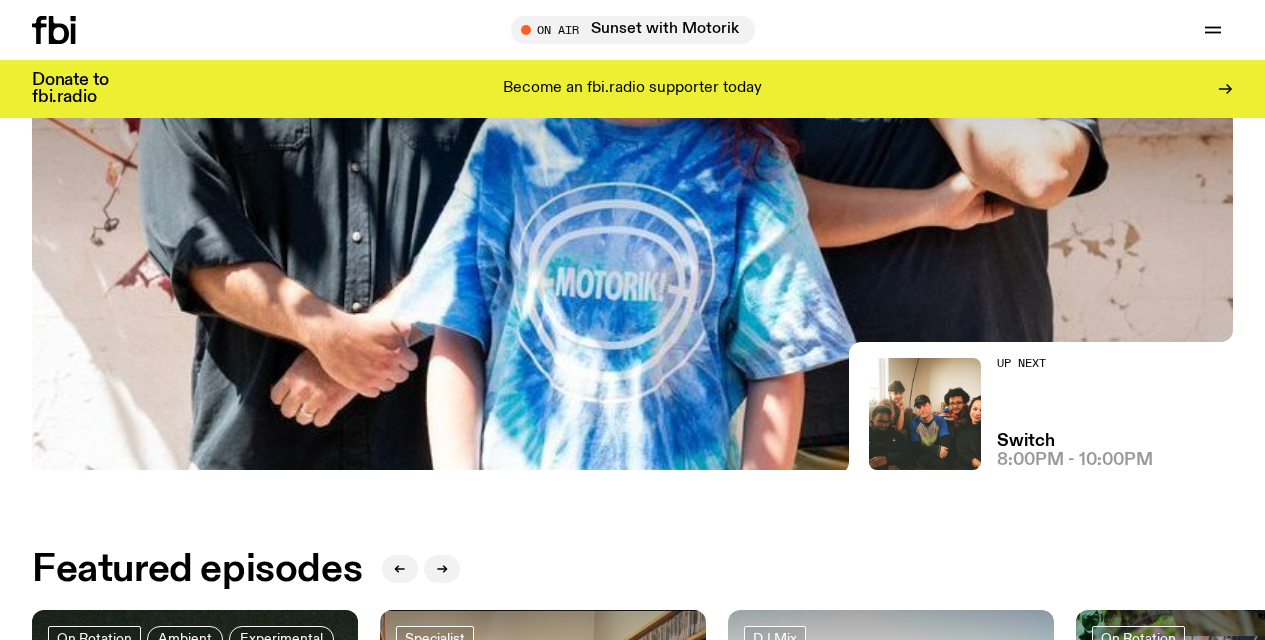 click at bounding box center (632, 132) 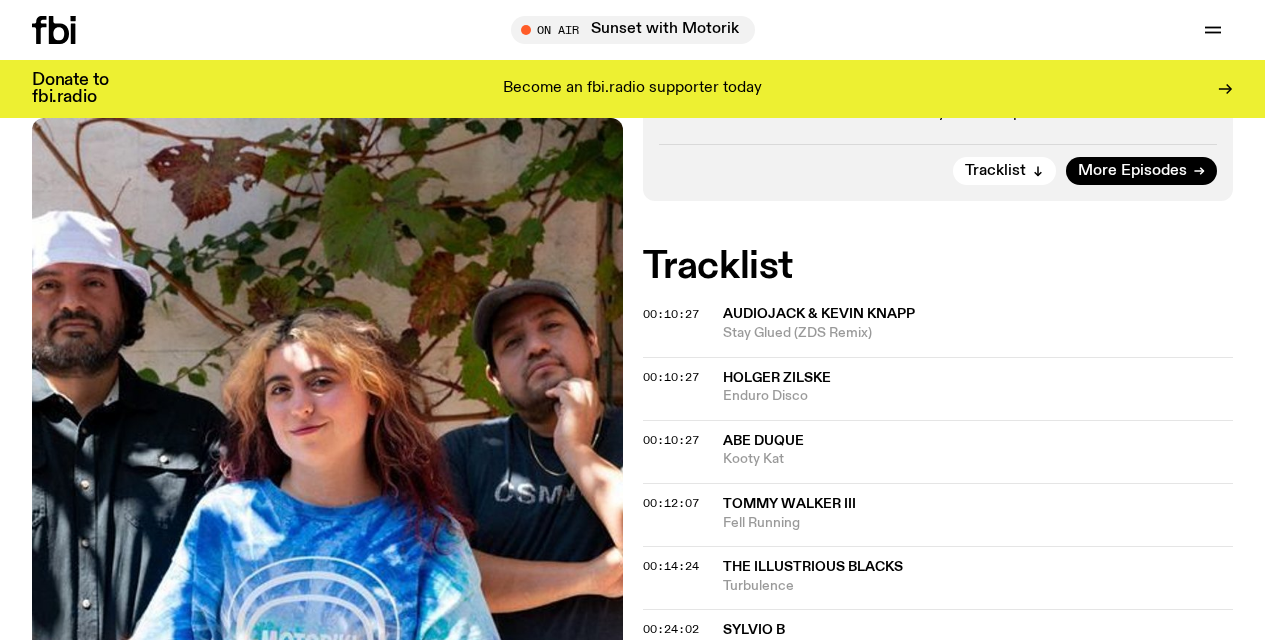 scroll, scrollTop: 53, scrollLeft: 0, axis: vertical 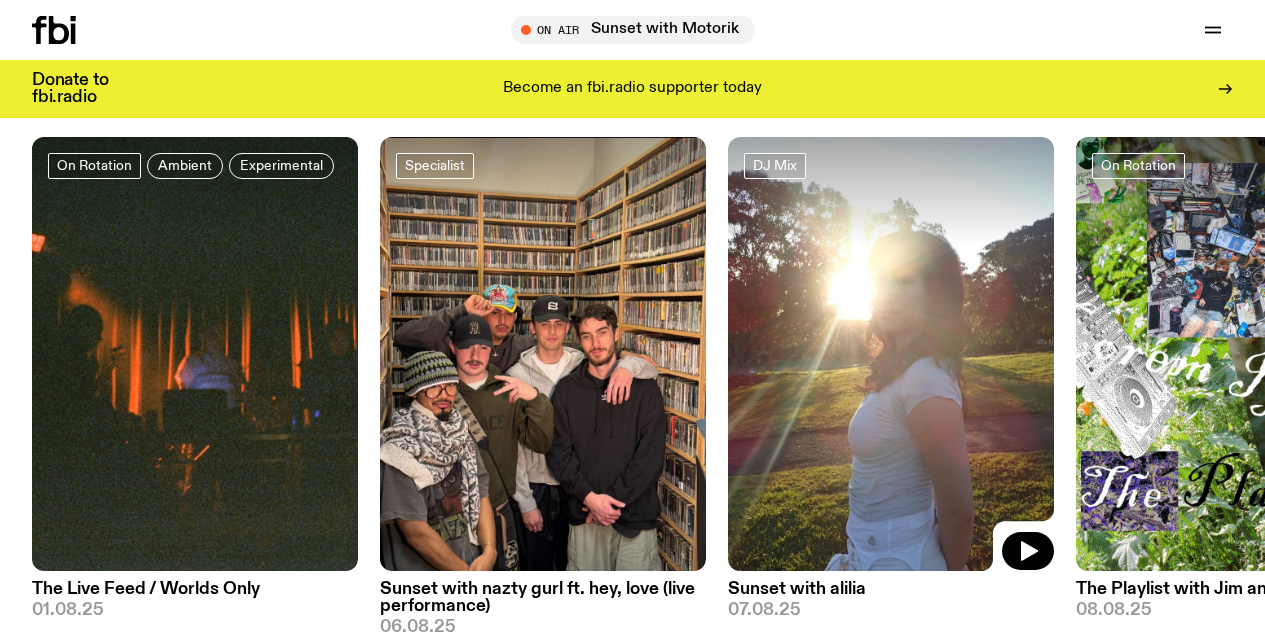 click 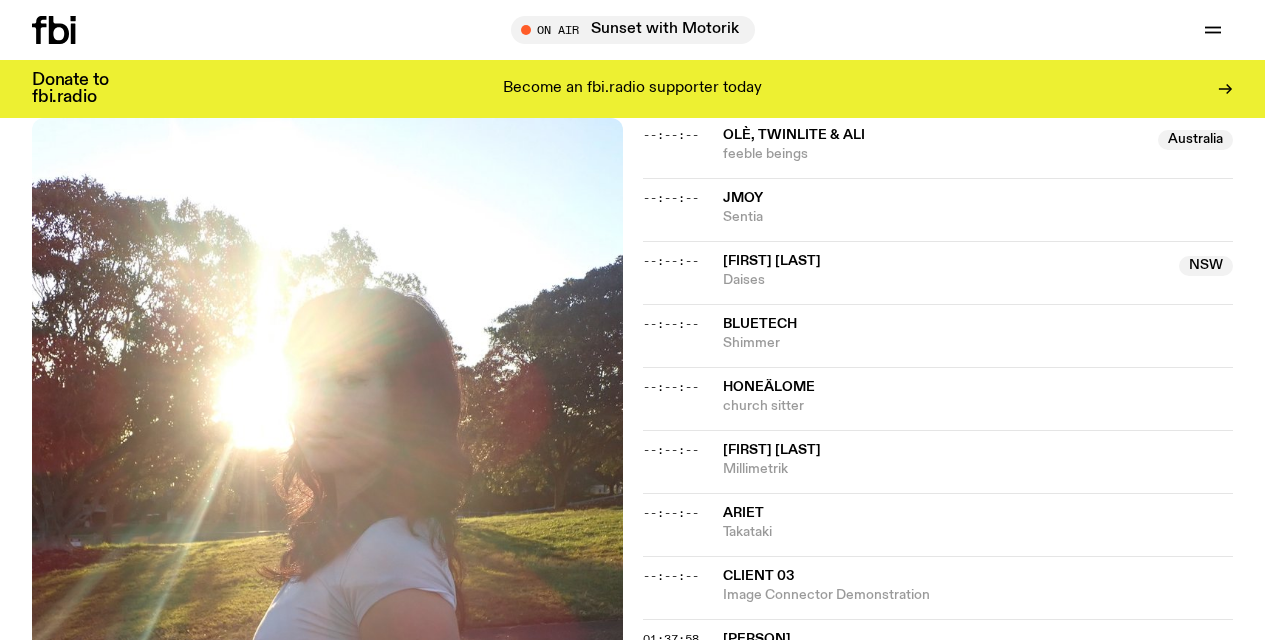 scroll, scrollTop: 1694, scrollLeft: 0, axis: vertical 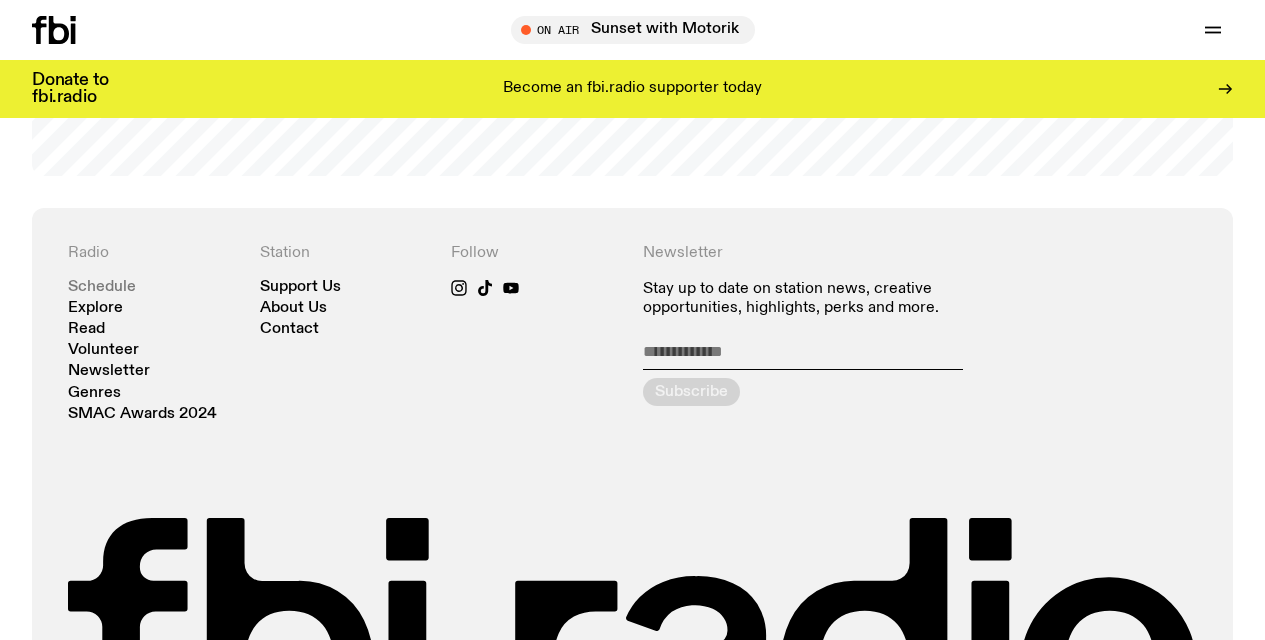 click on "Schedule" 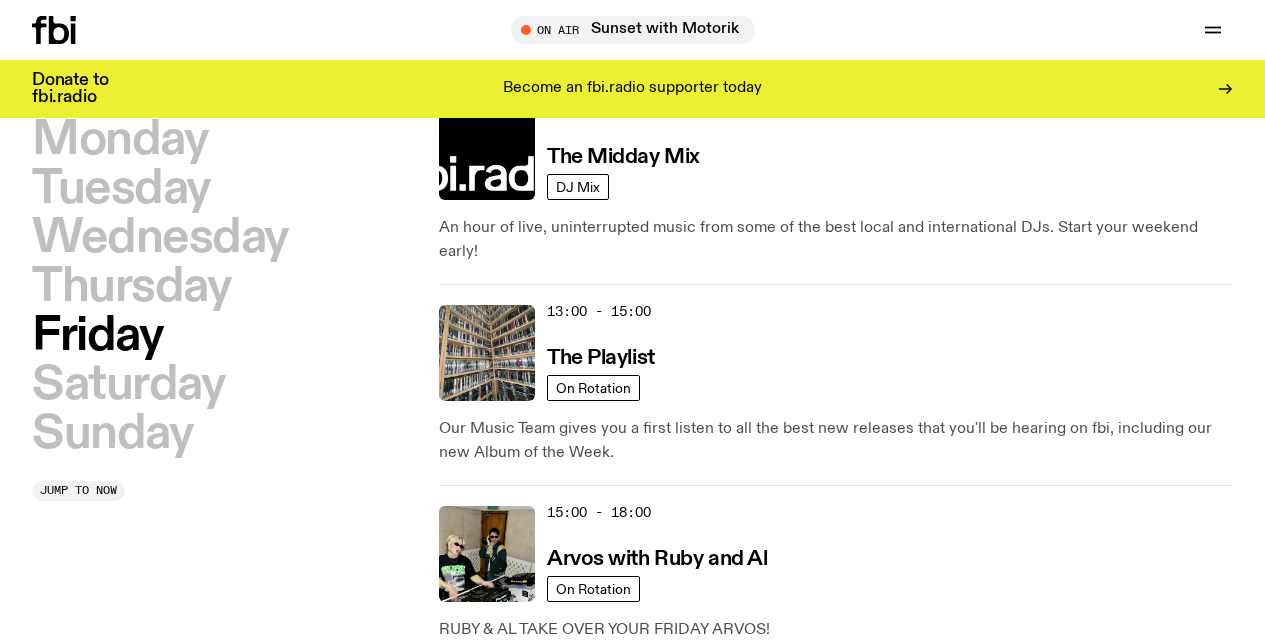 scroll, scrollTop: 804, scrollLeft: 0, axis: vertical 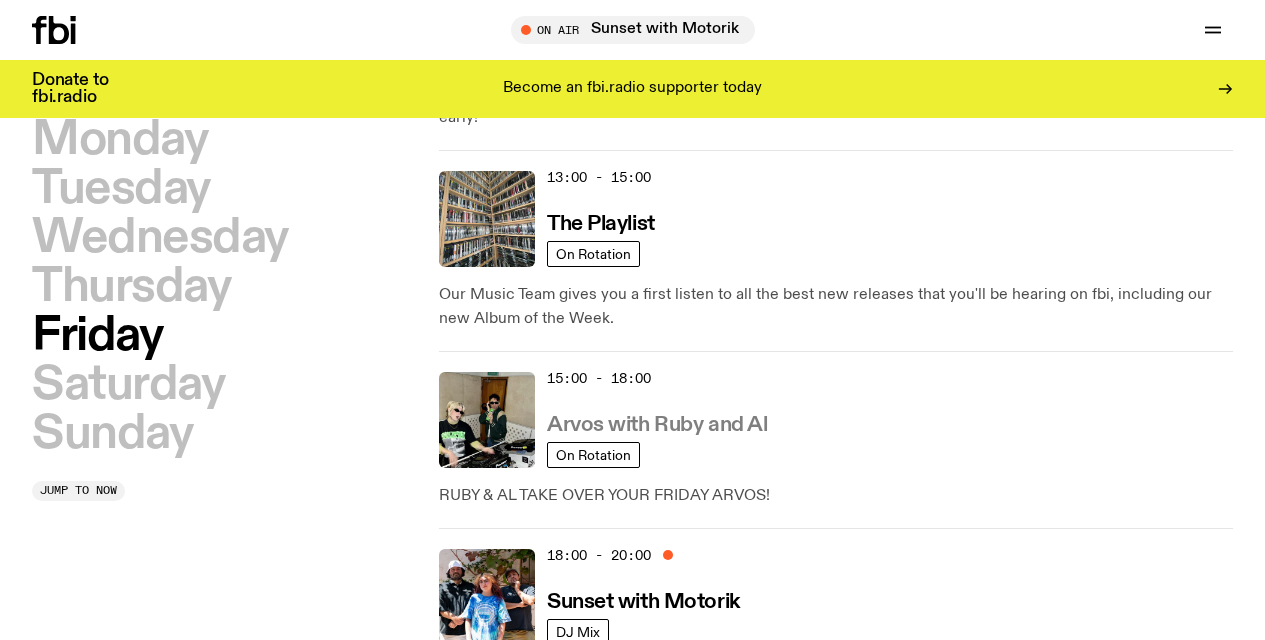 click on "Arvos with Ruby and Al" at bounding box center (657, 425) 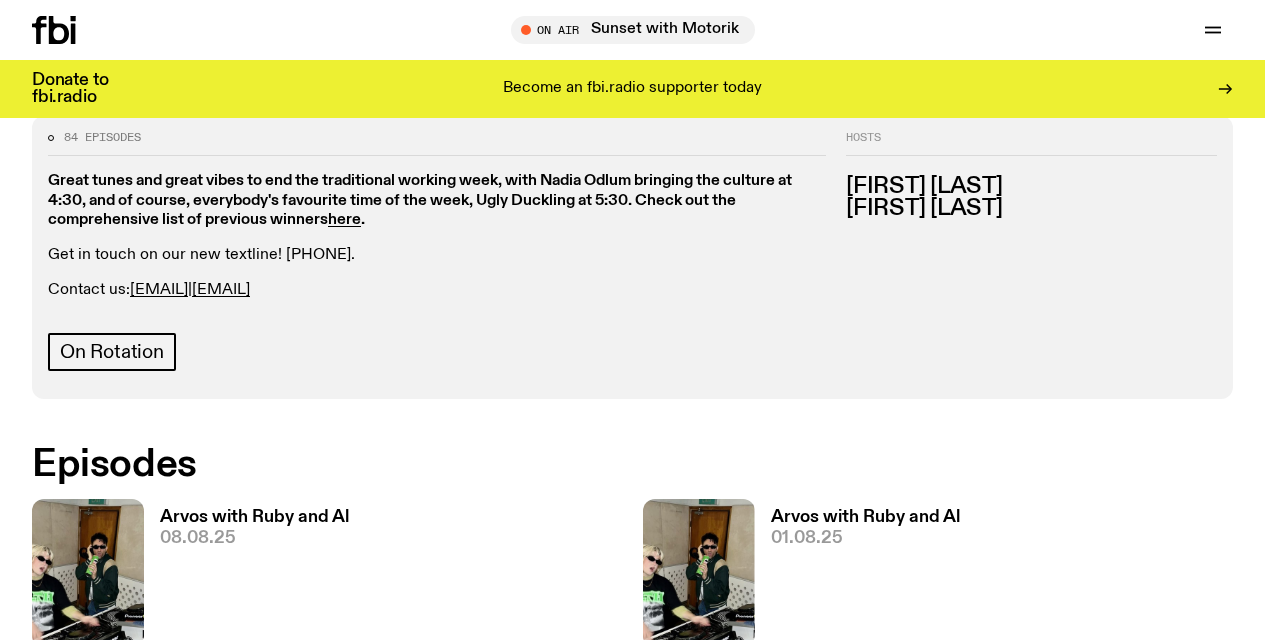 scroll, scrollTop: 900, scrollLeft: 0, axis: vertical 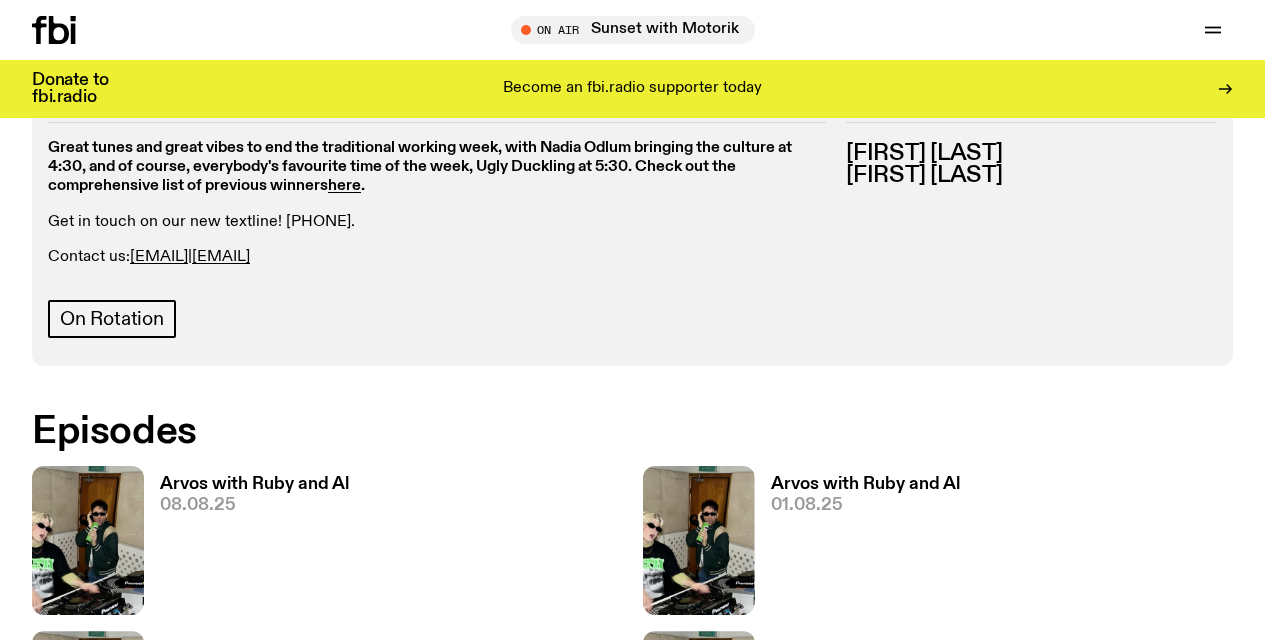 click on "Arvos with Ruby and Al" at bounding box center (254, 484) 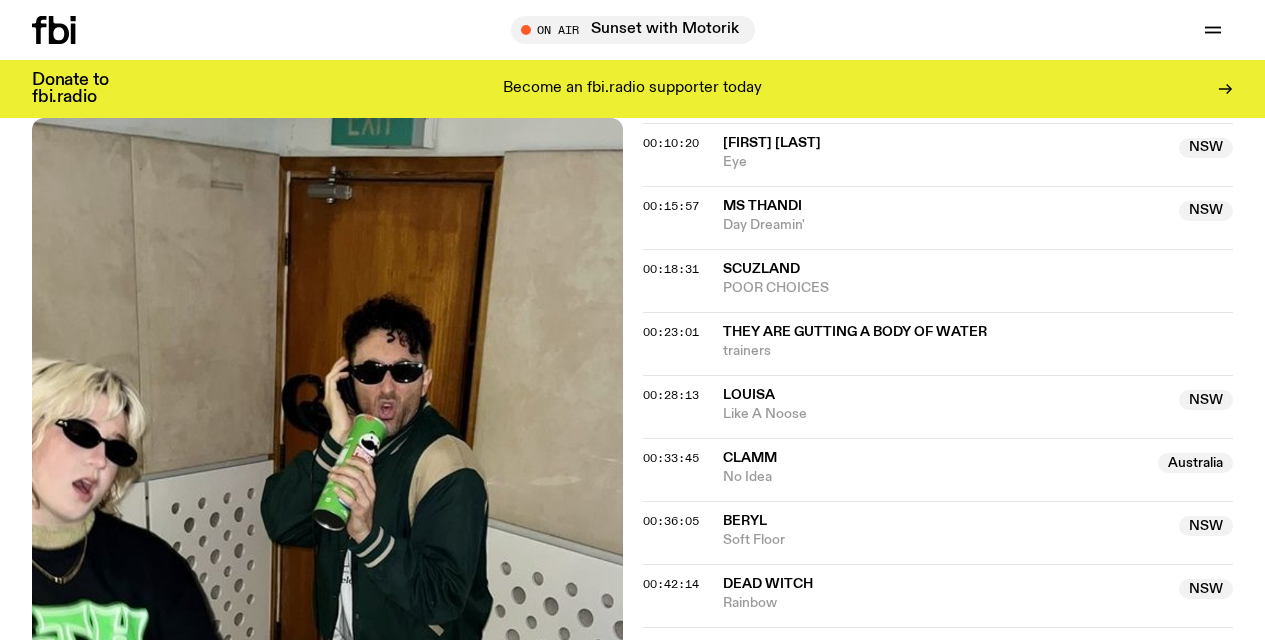 scroll, scrollTop: 840, scrollLeft: 0, axis: vertical 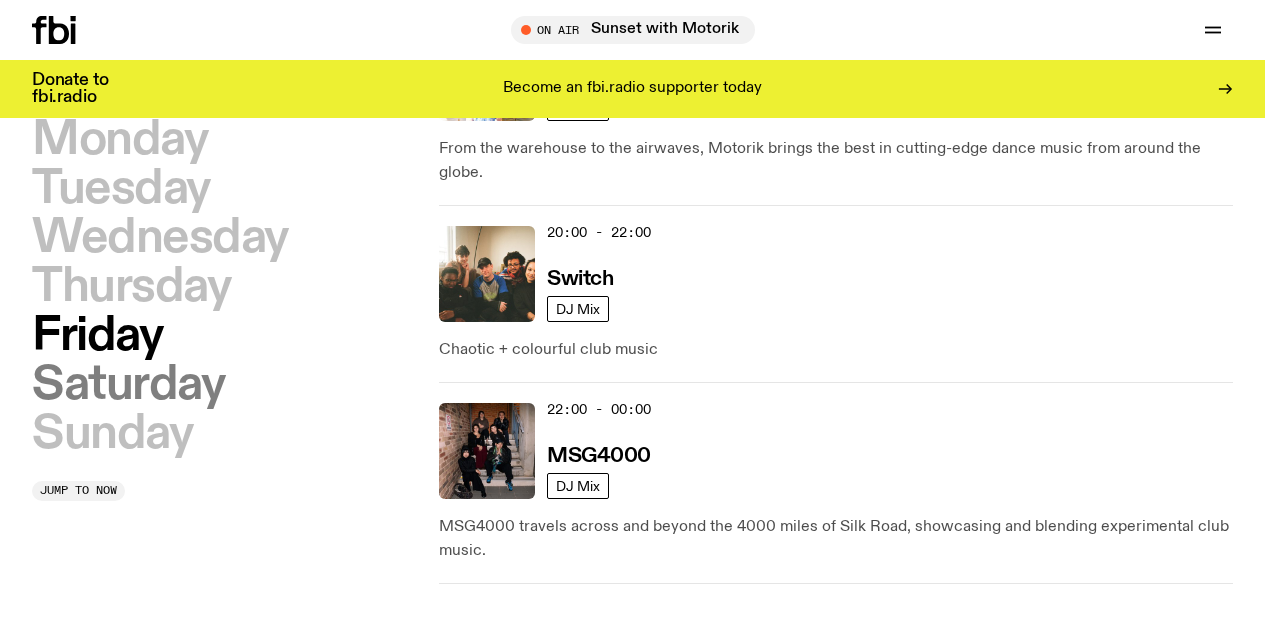 click on "Saturday" at bounding box center (128, 385) 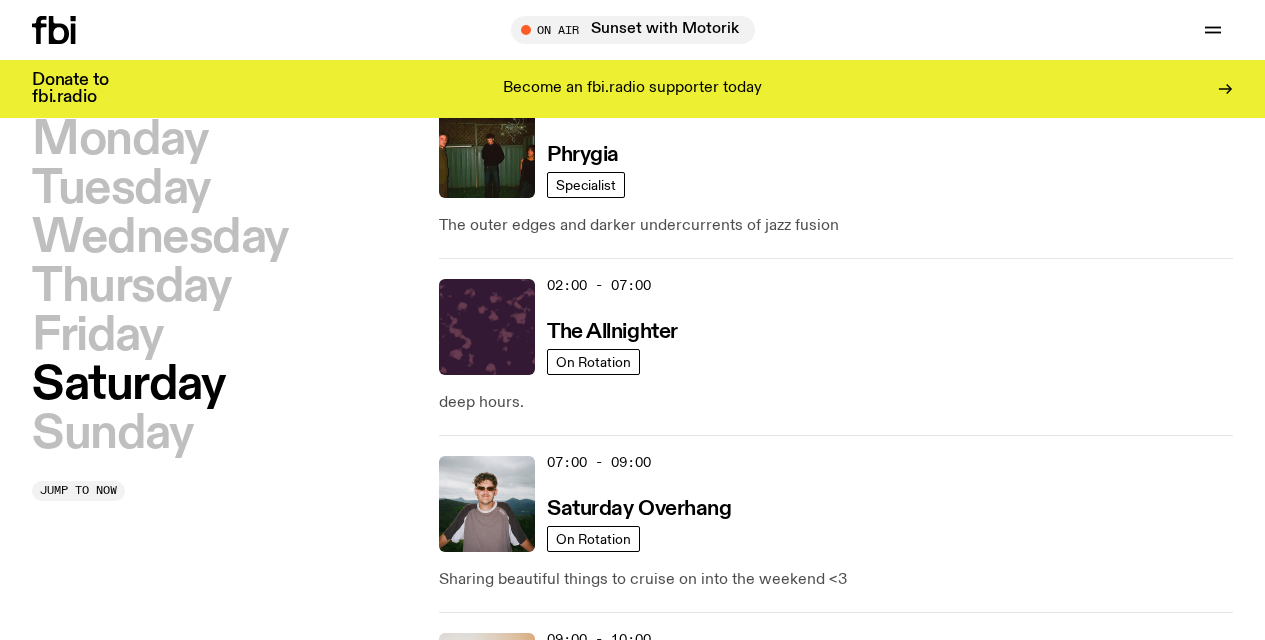 scroll, scrollTop: 0, scrollLeft: 0, axis: both 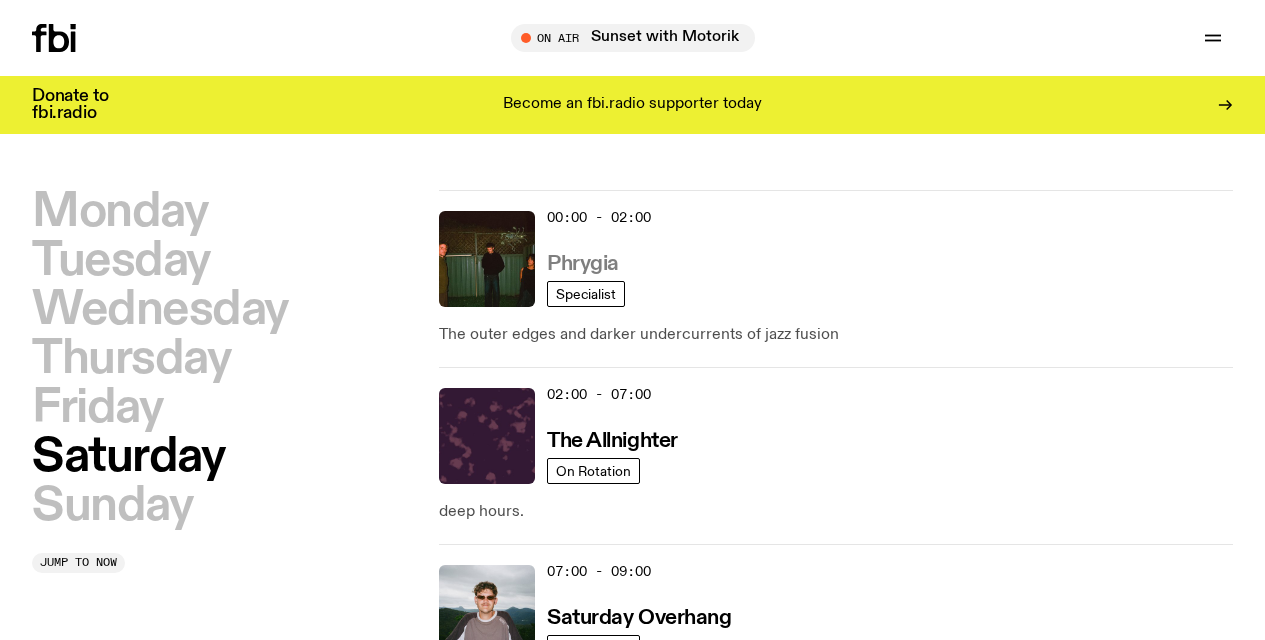 click on "Phrygia" at bounding box center [583, 264] 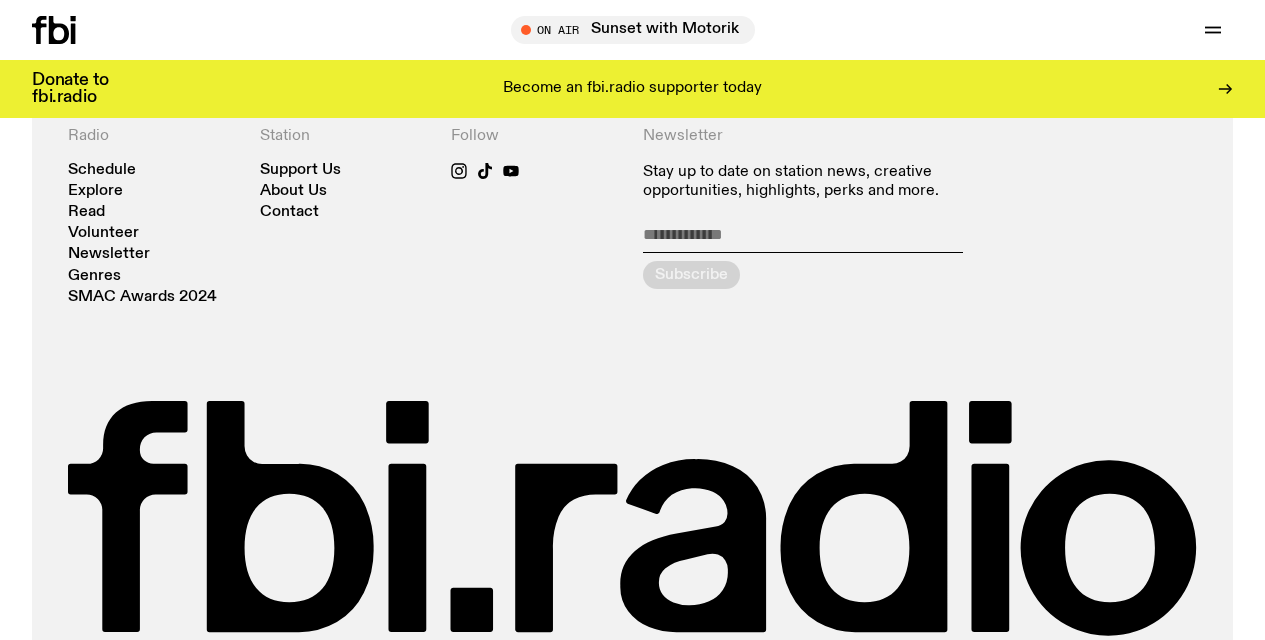 scroll, scrollTop: 913, scrollLeft: 0, axis: vertical 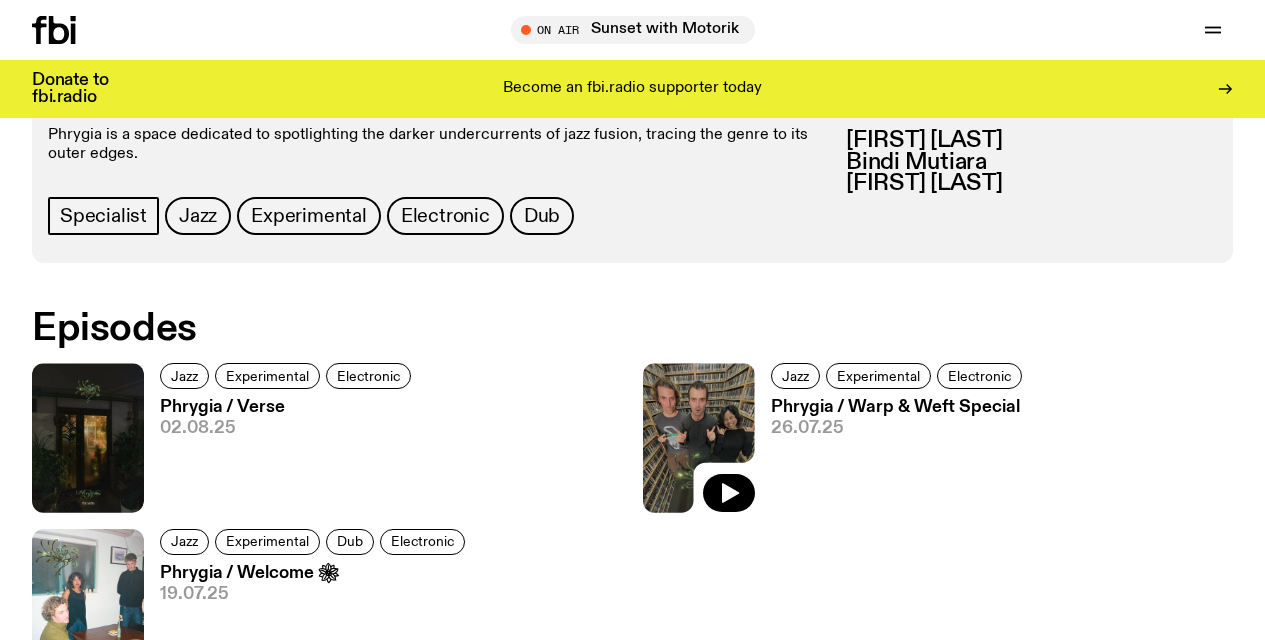 click 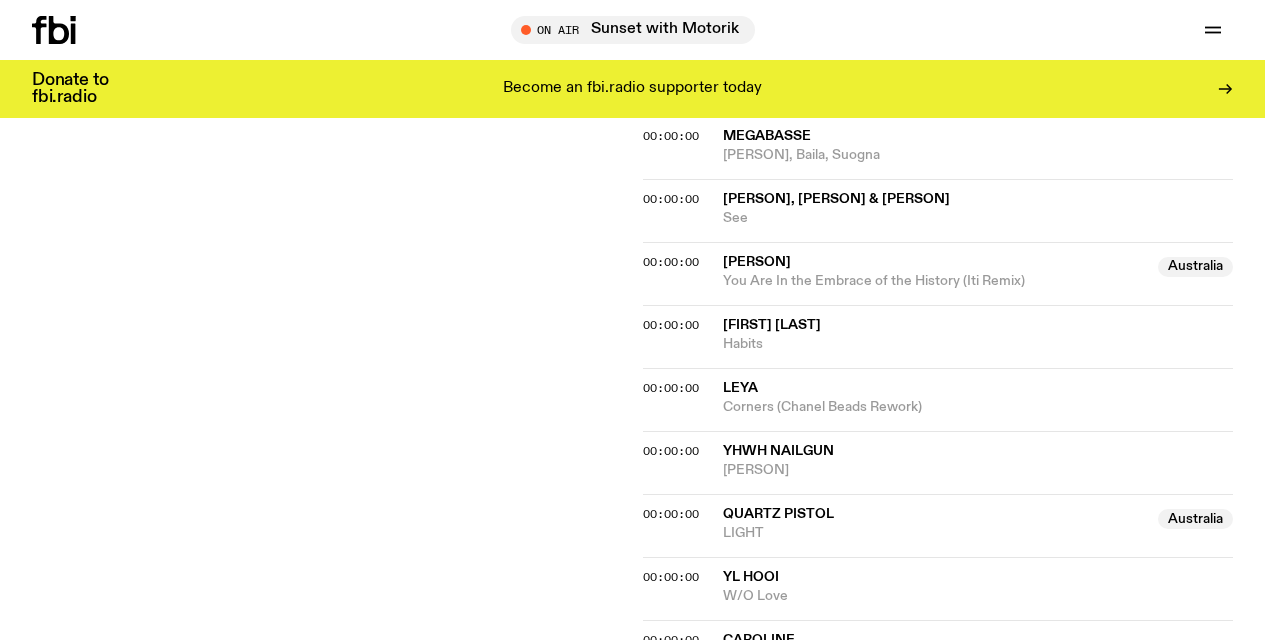 scroll, scrollTop: 619, scrollLeft: 0, axis: vertical 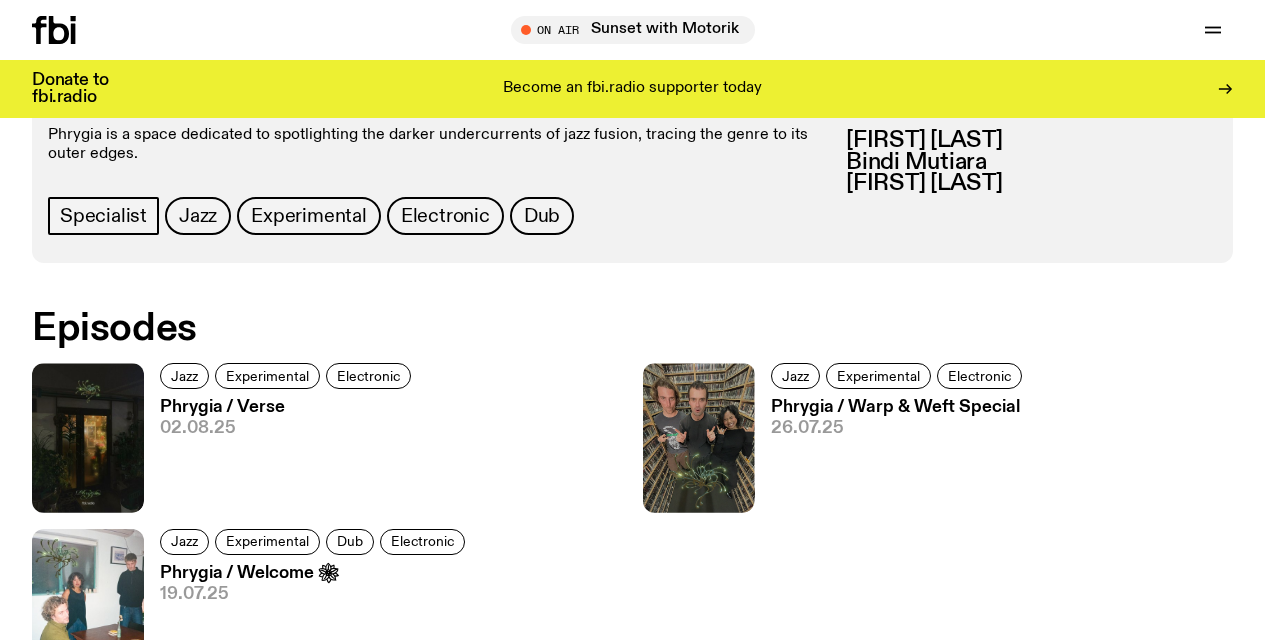 click on "Phrygia / Verse" at bounding box center (288, 407) 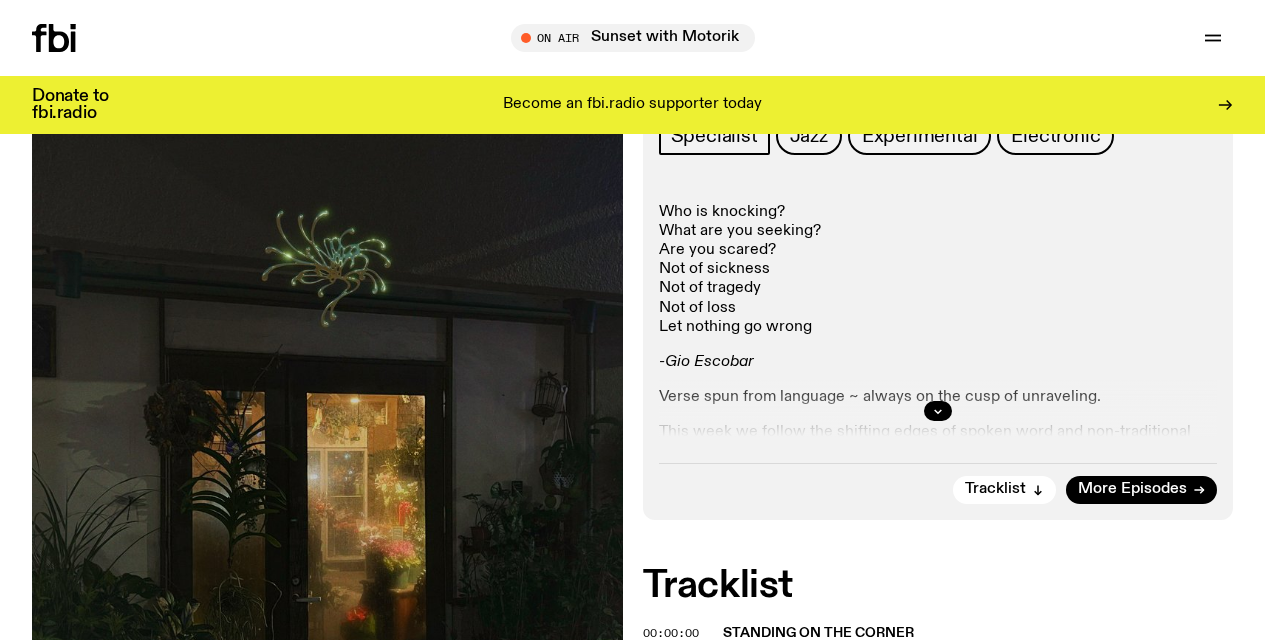 scroll, scrollTop: 0, scrollLeft: 0, axis: both 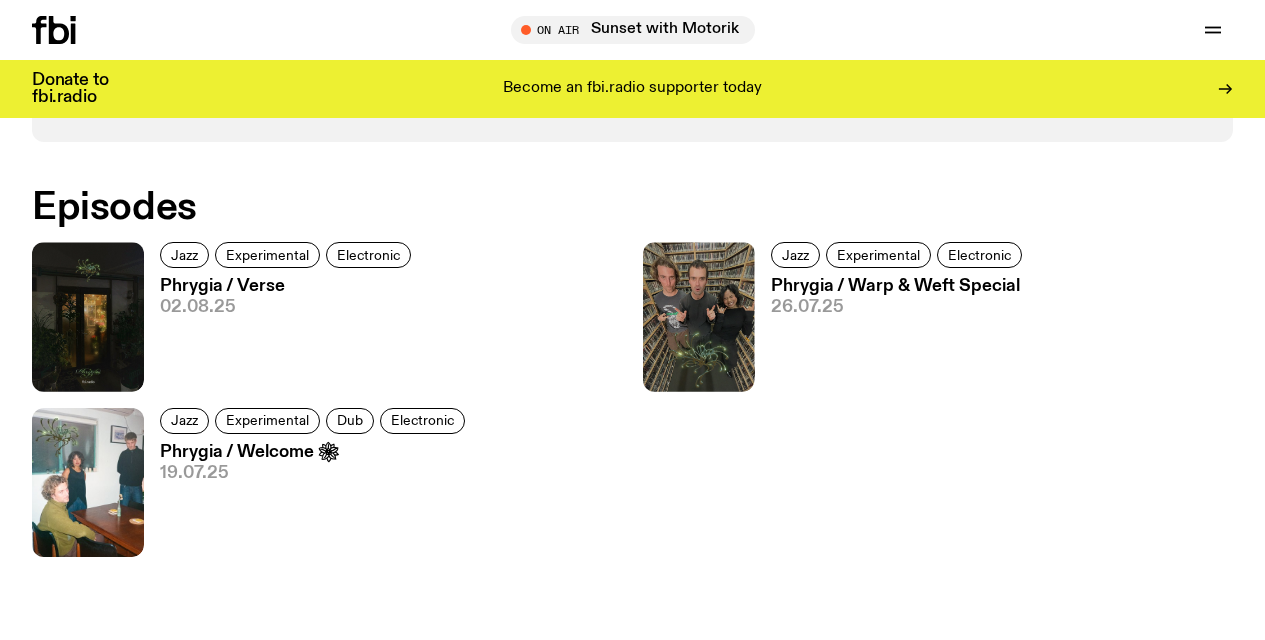 click on "Phrygia / Welcome ❀" at bounding box center (315, 452) 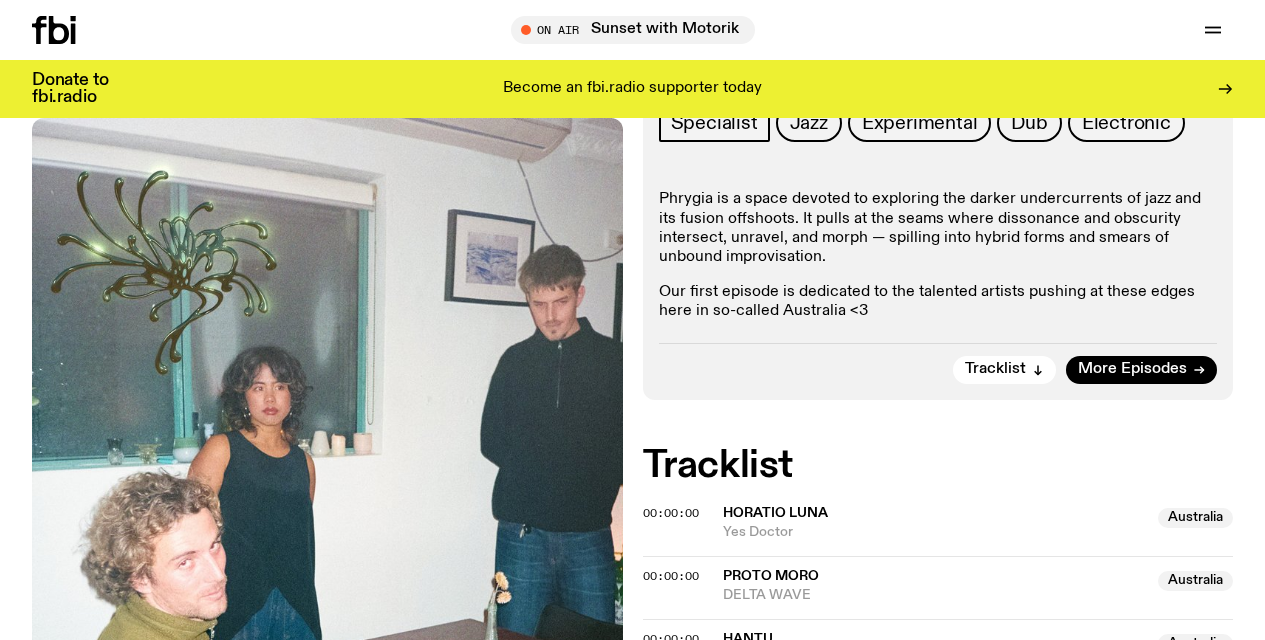 scroll, scrollTop: 447, scrollLeft: 0, axis: vertical 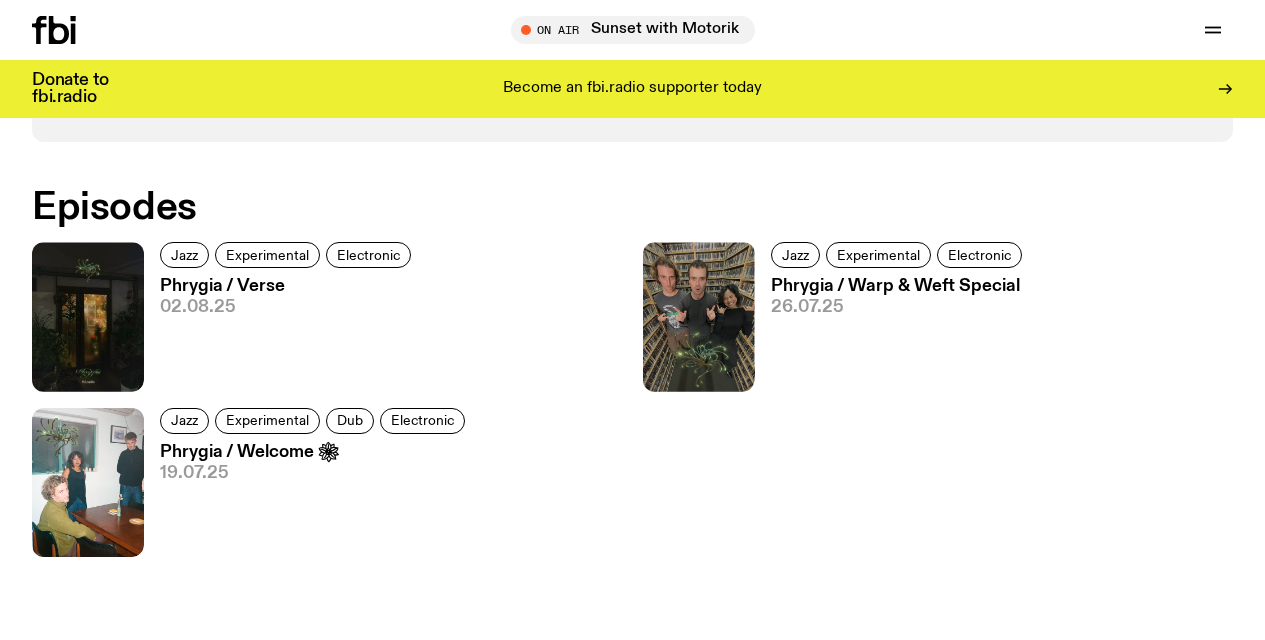 click on "Phrygia / Verse" at bounding box center [288, 286] 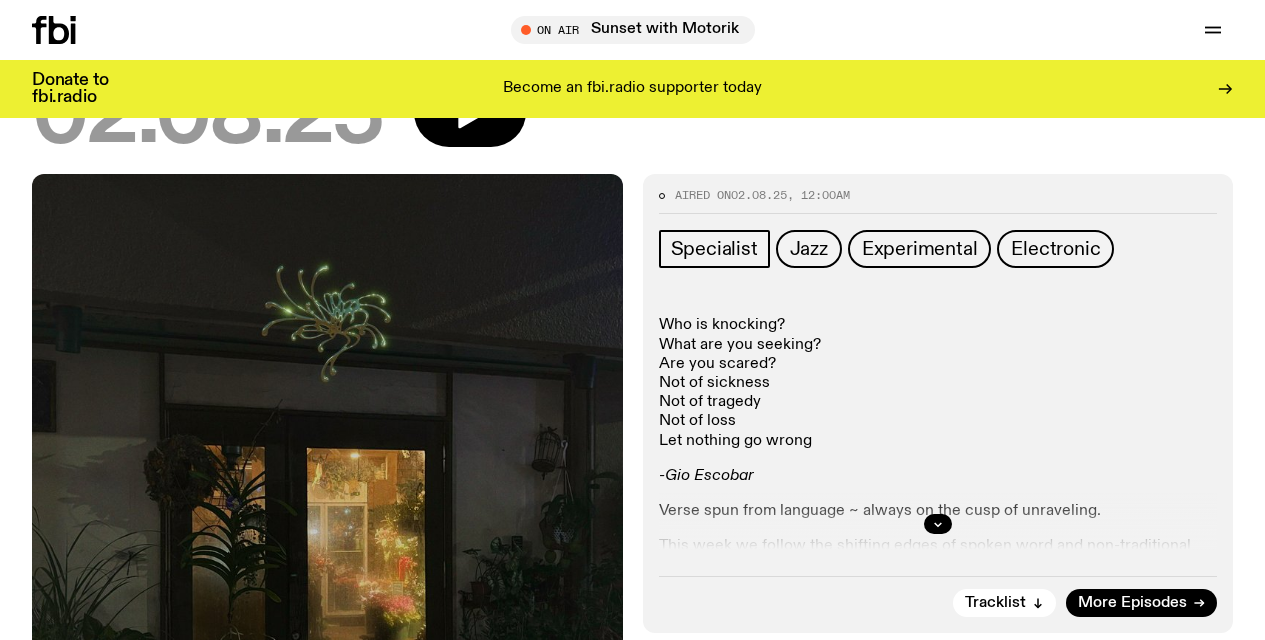 scroll, scrollTop: 217, scrollLeft: 0, axis: vertical 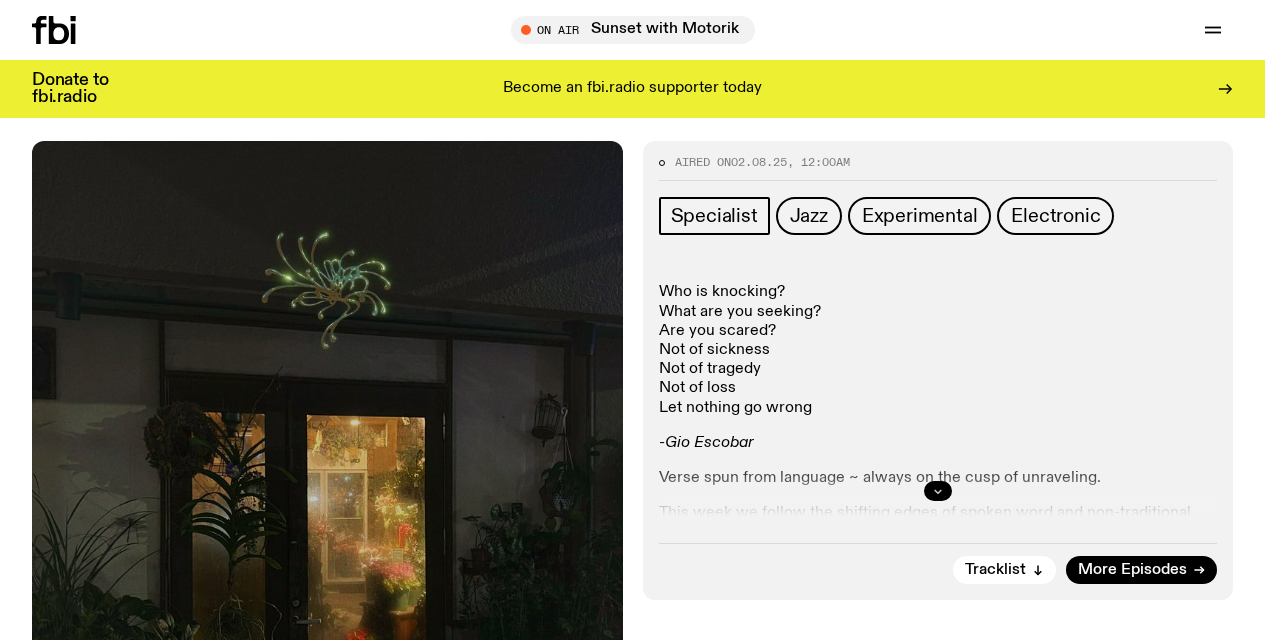 click 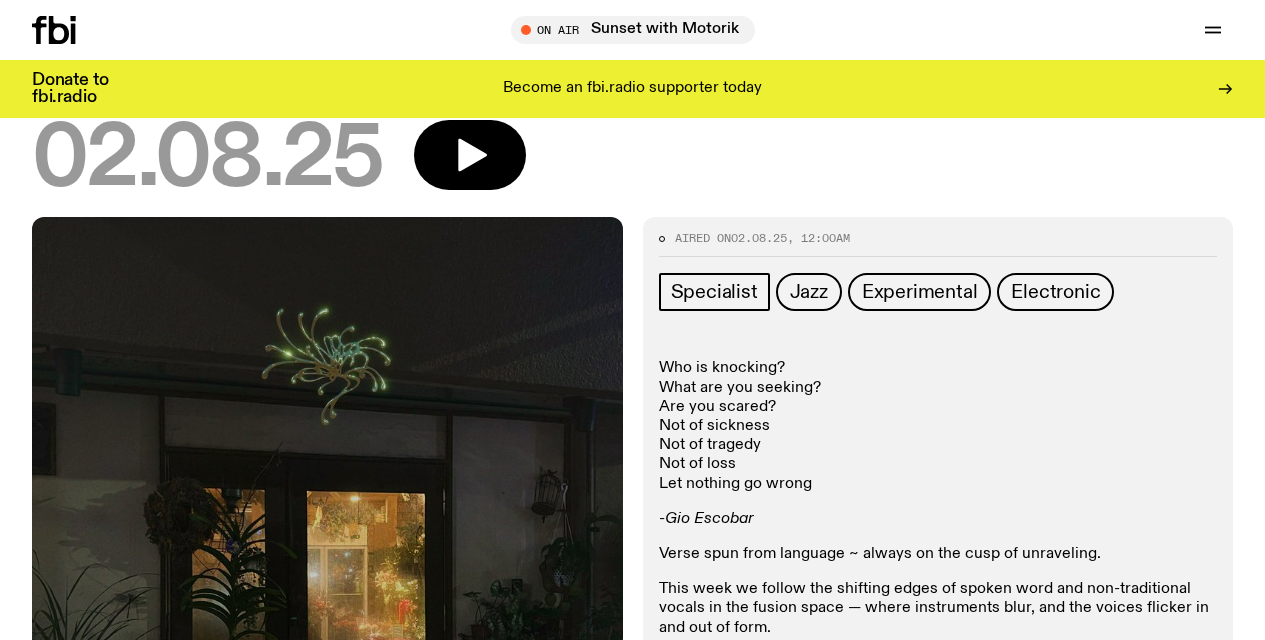 scroll, scrollTop: 169, scrollLeft: 0, axis: vertical 